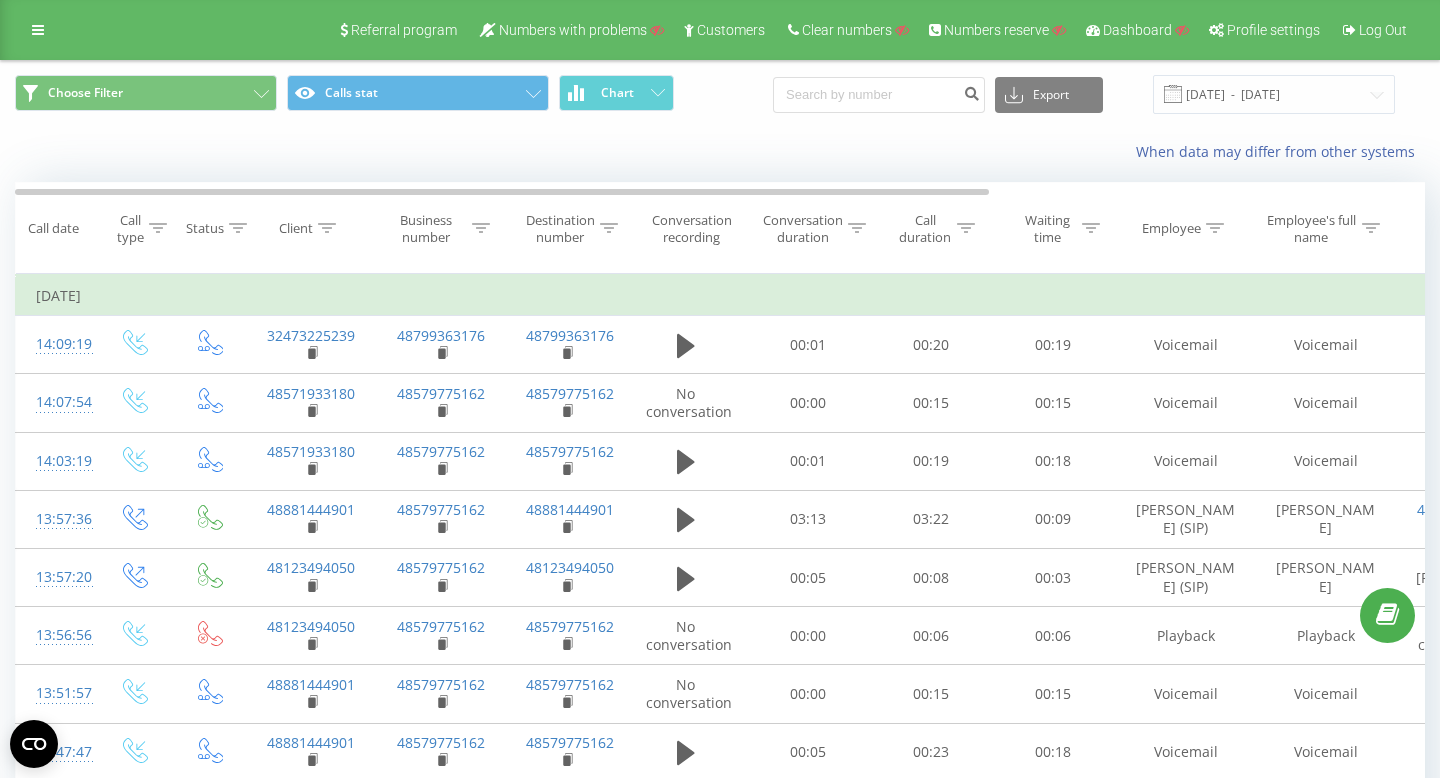 scroll, scrollTop: 0, scrollLeft: 0, axis: both 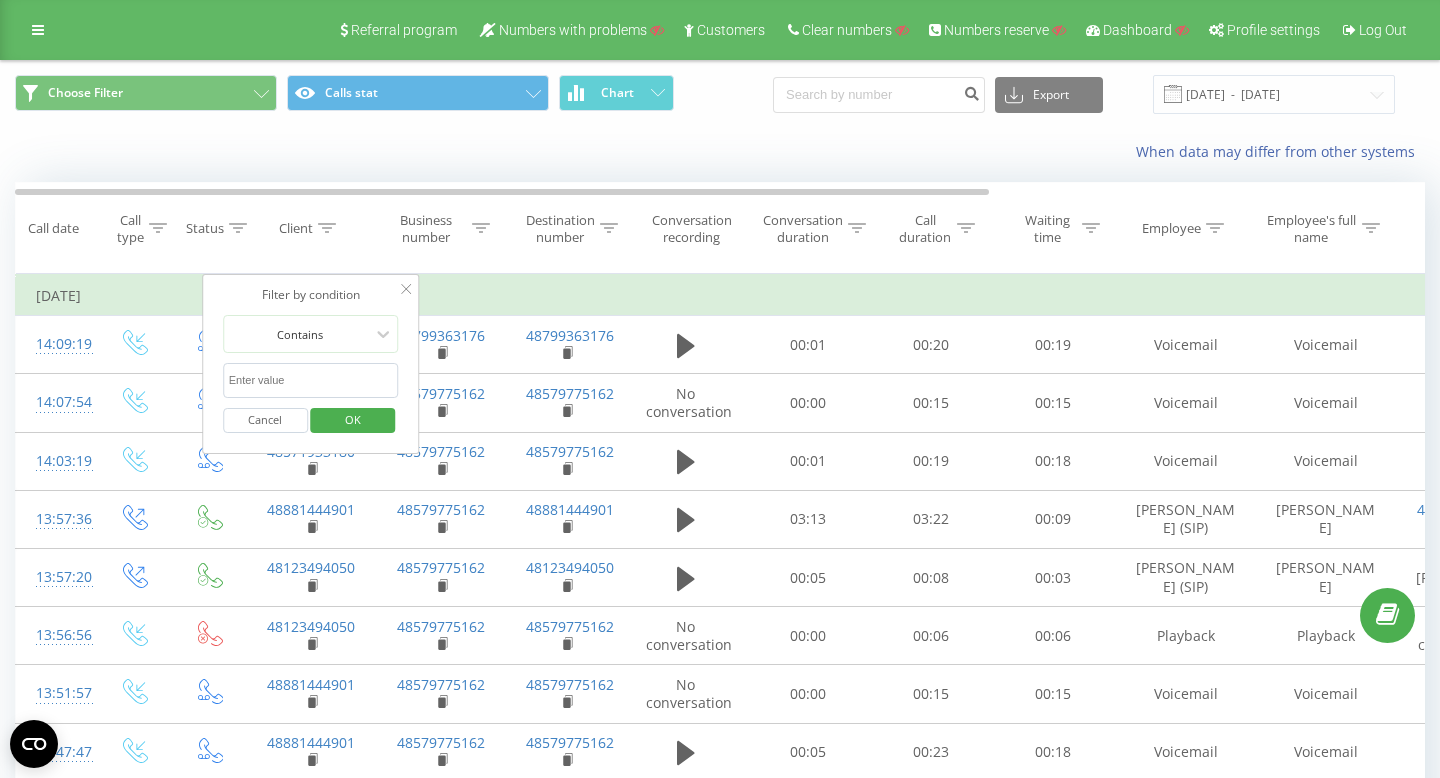 click at bounding box center (311, 380) 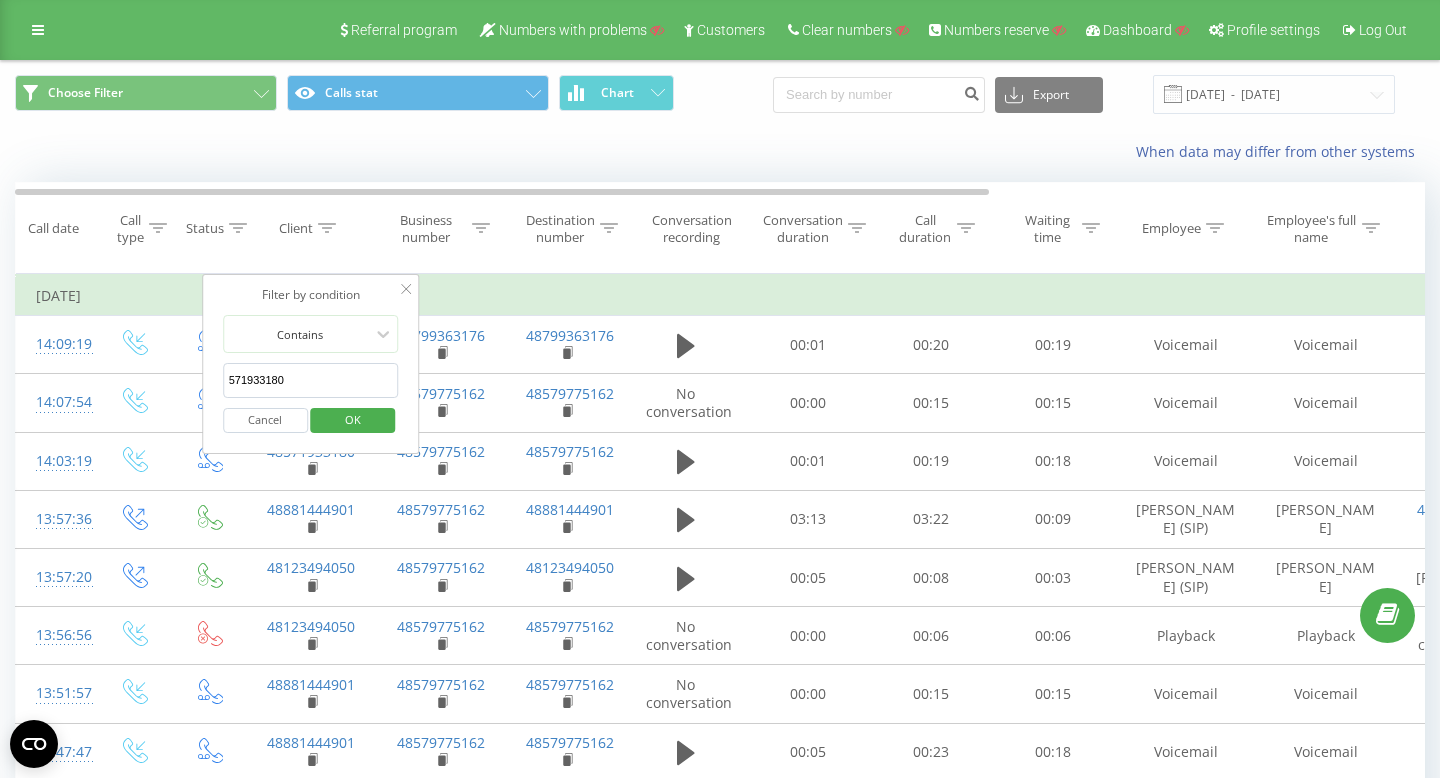 type on "571933180" 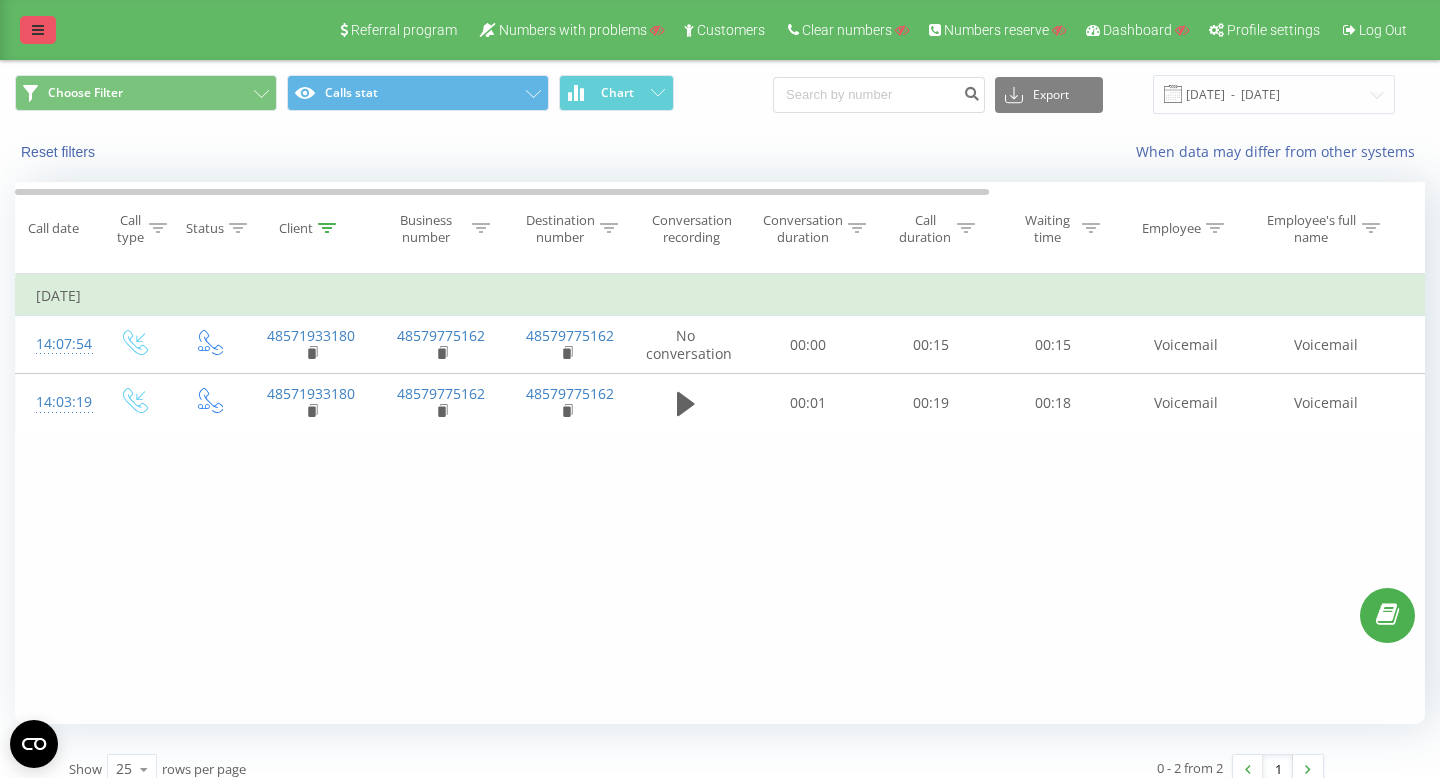 click at bounding box center [38, 30] 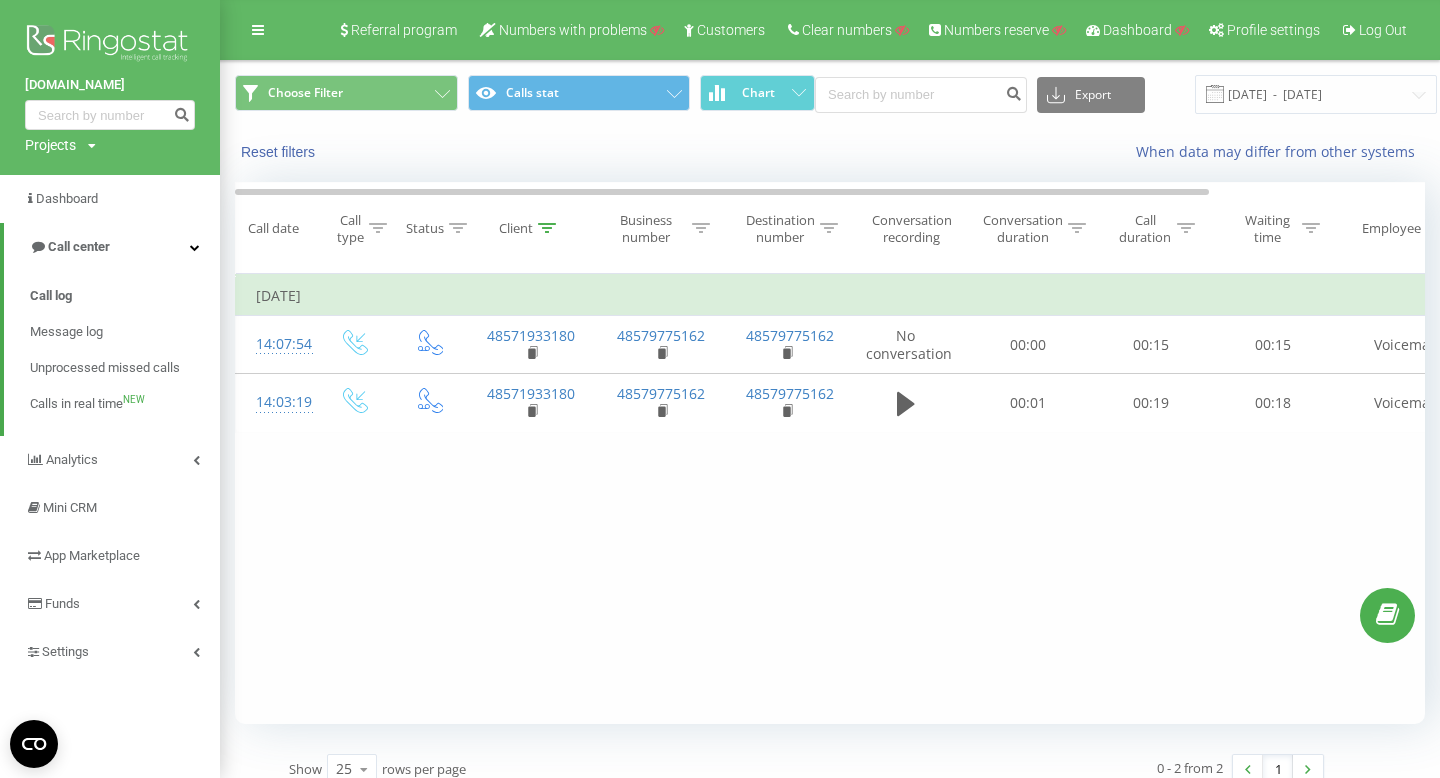 click on "Projects" at bounding box center (50, 145) 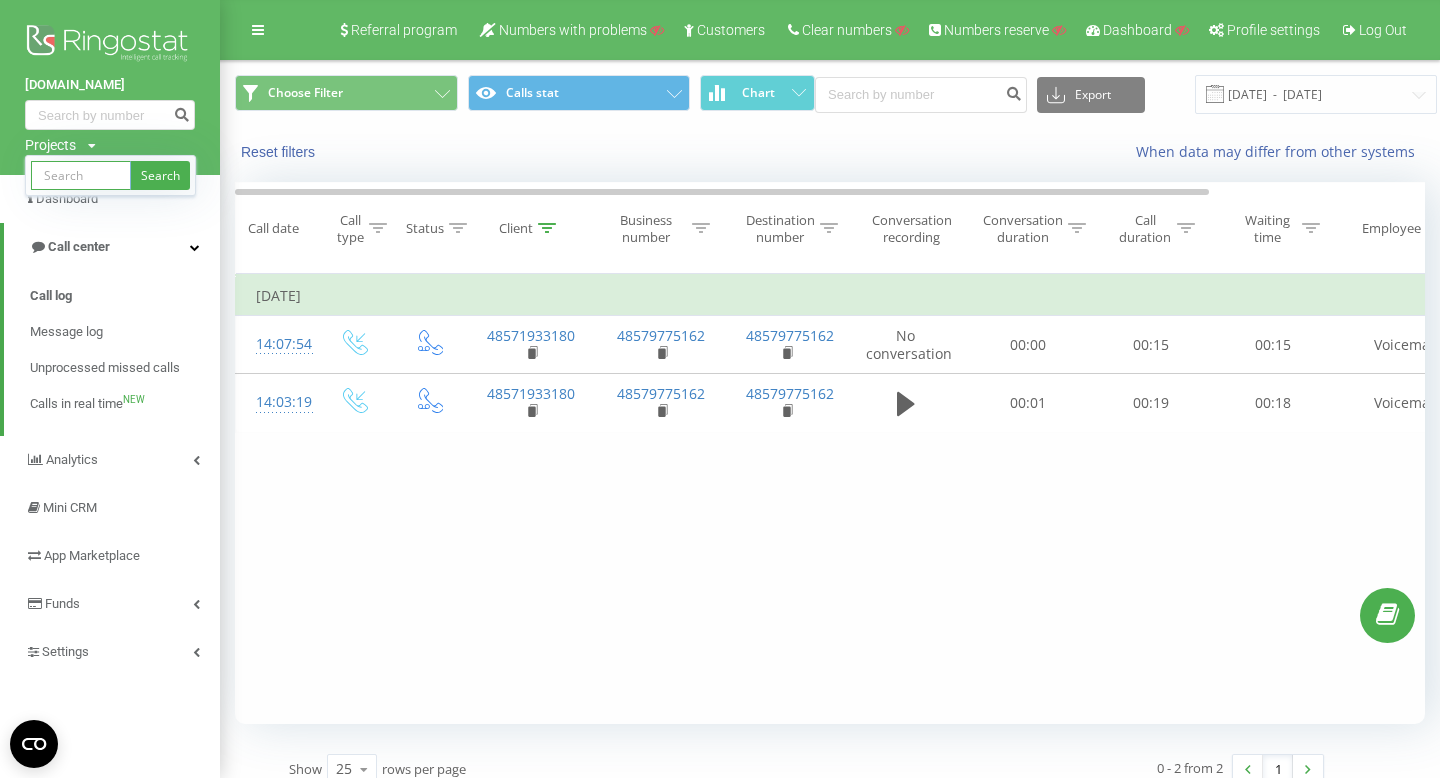 click at bounding box center [81, 175] 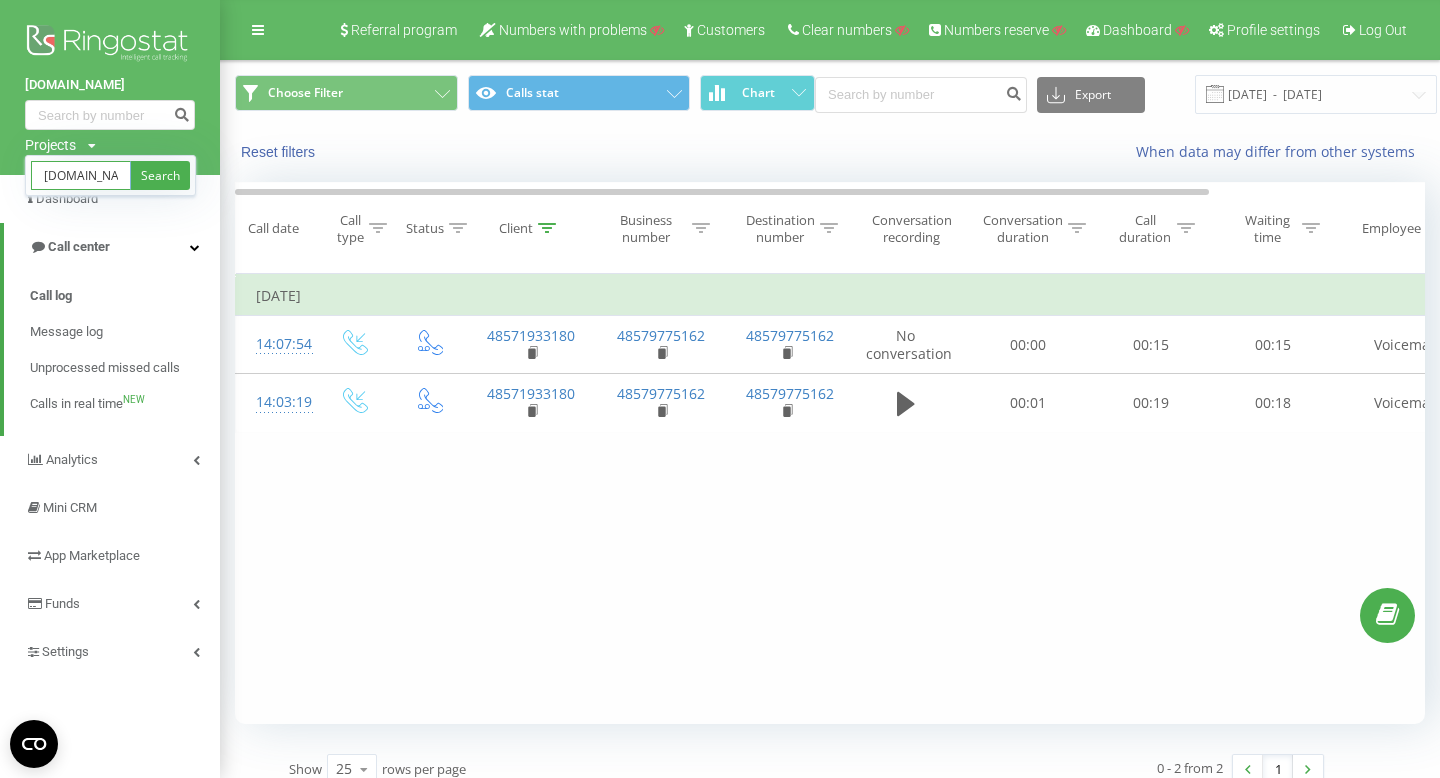 scroll, scrollTop: 0, scrollLeft: 14, axis: horizontal 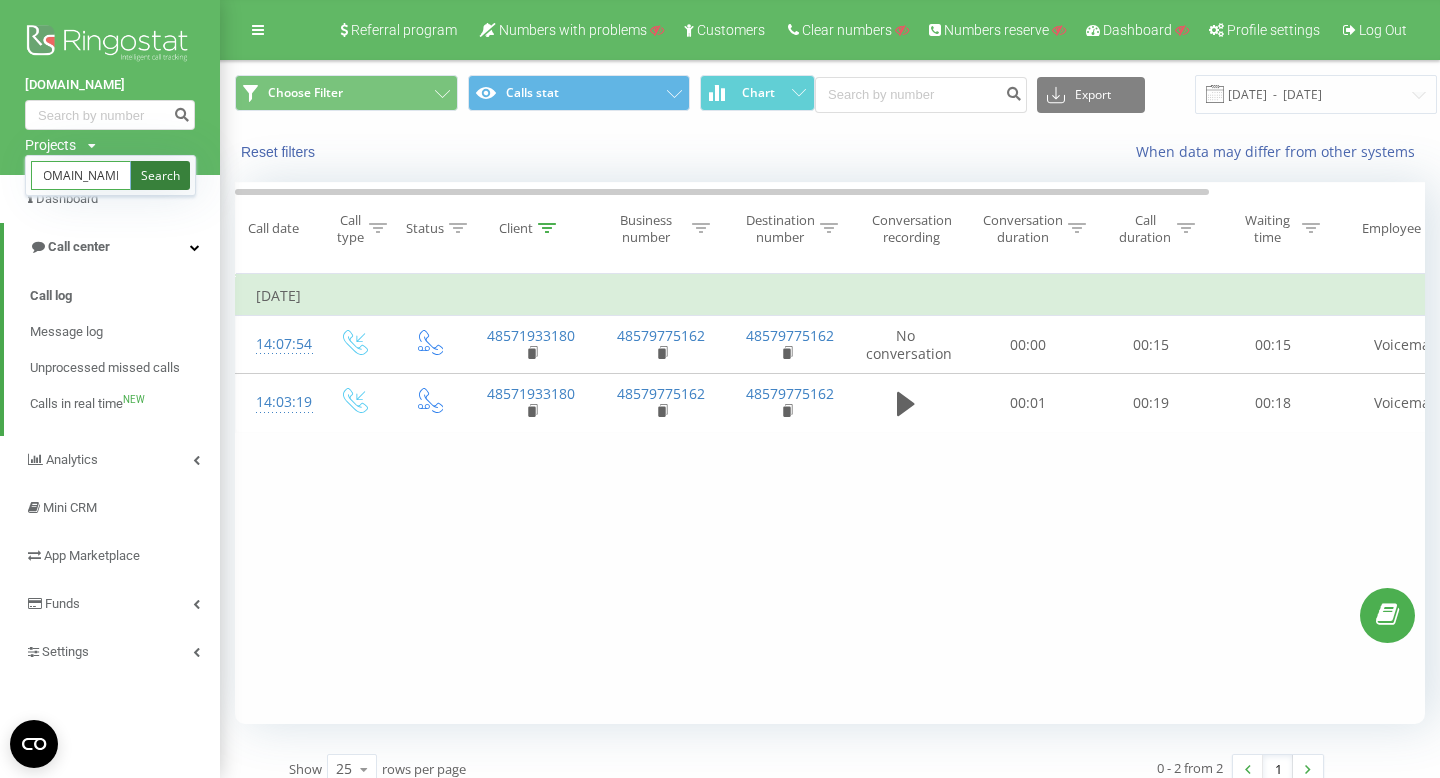 type on "[DOMAIN_NAME]" 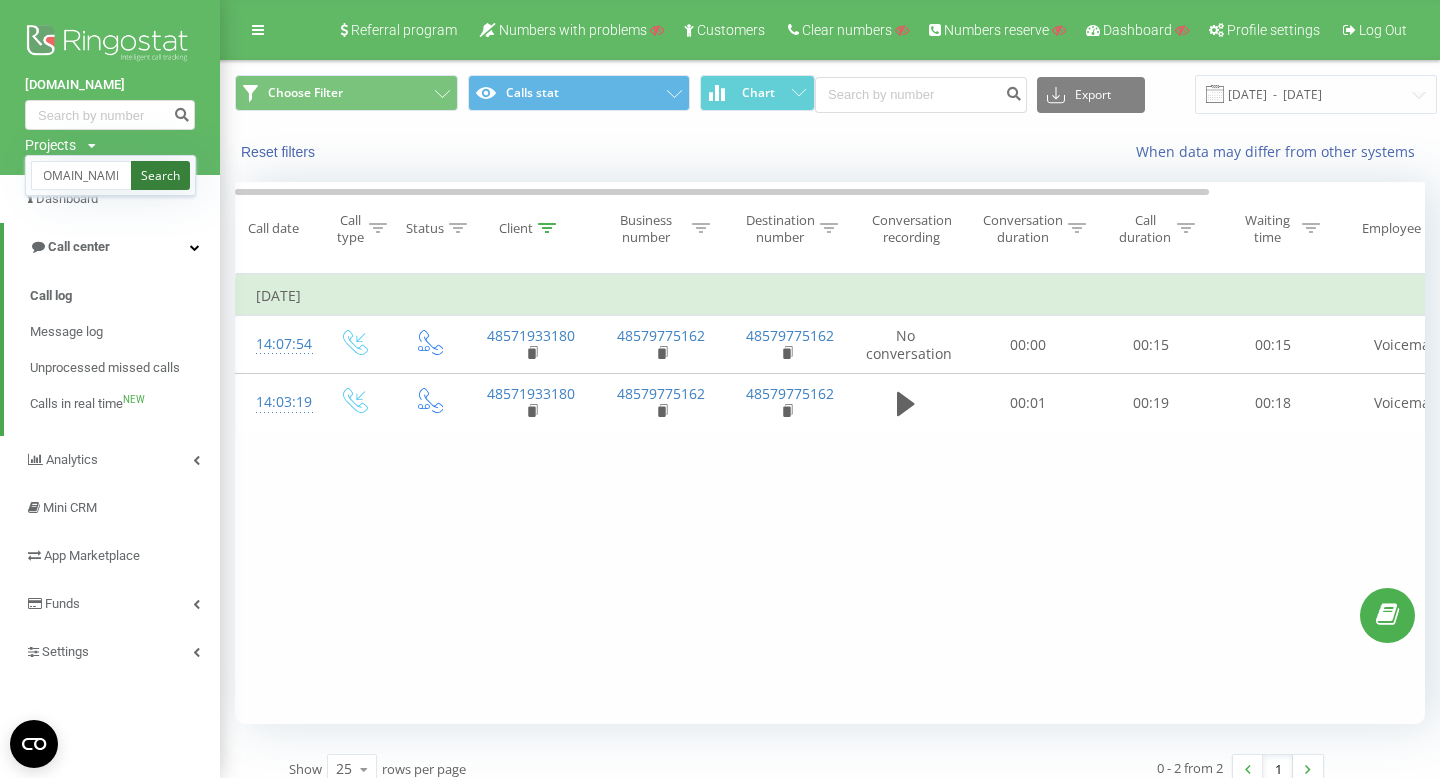 scroll, scrollTop: 0, scrollLeft: 0, axis: both 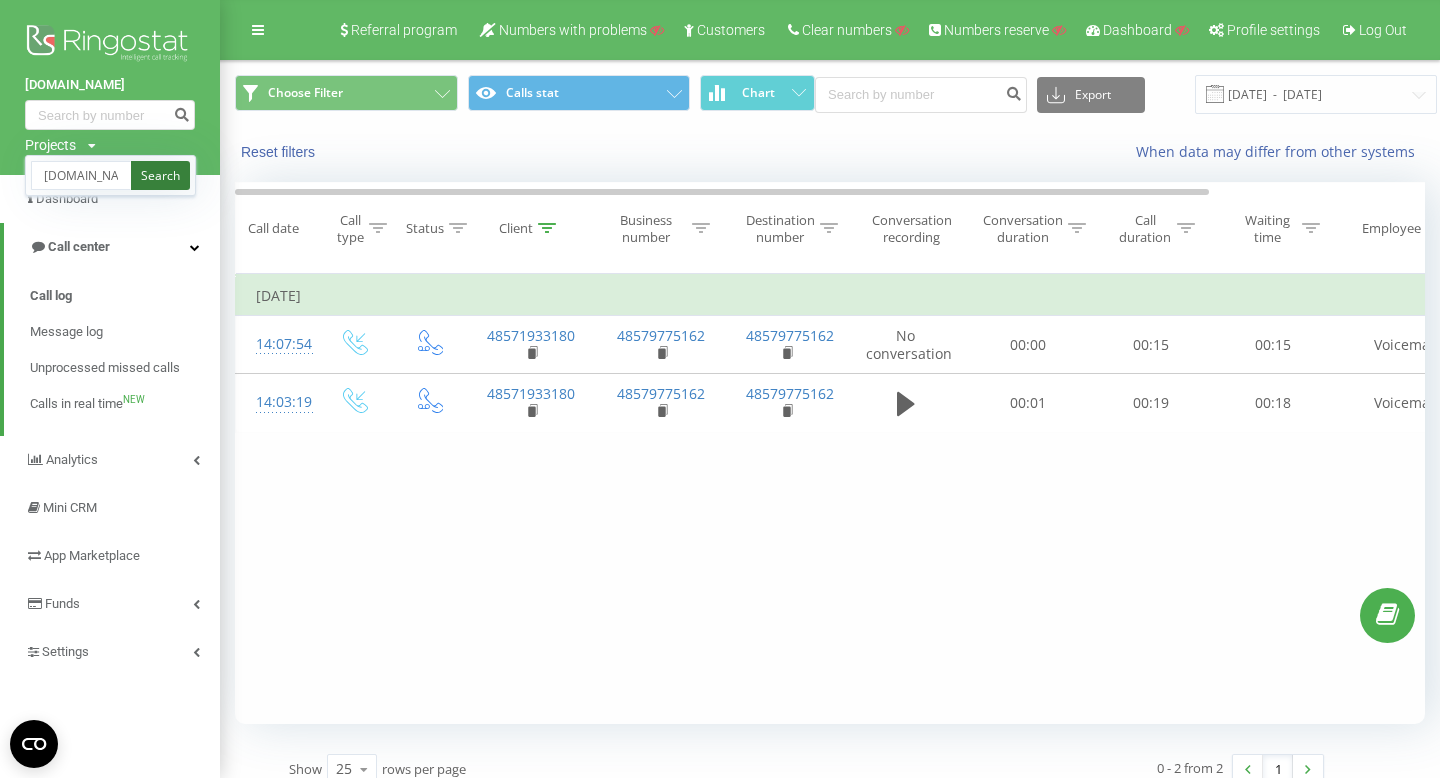 click on "Search" at bounding box center [160, 175] 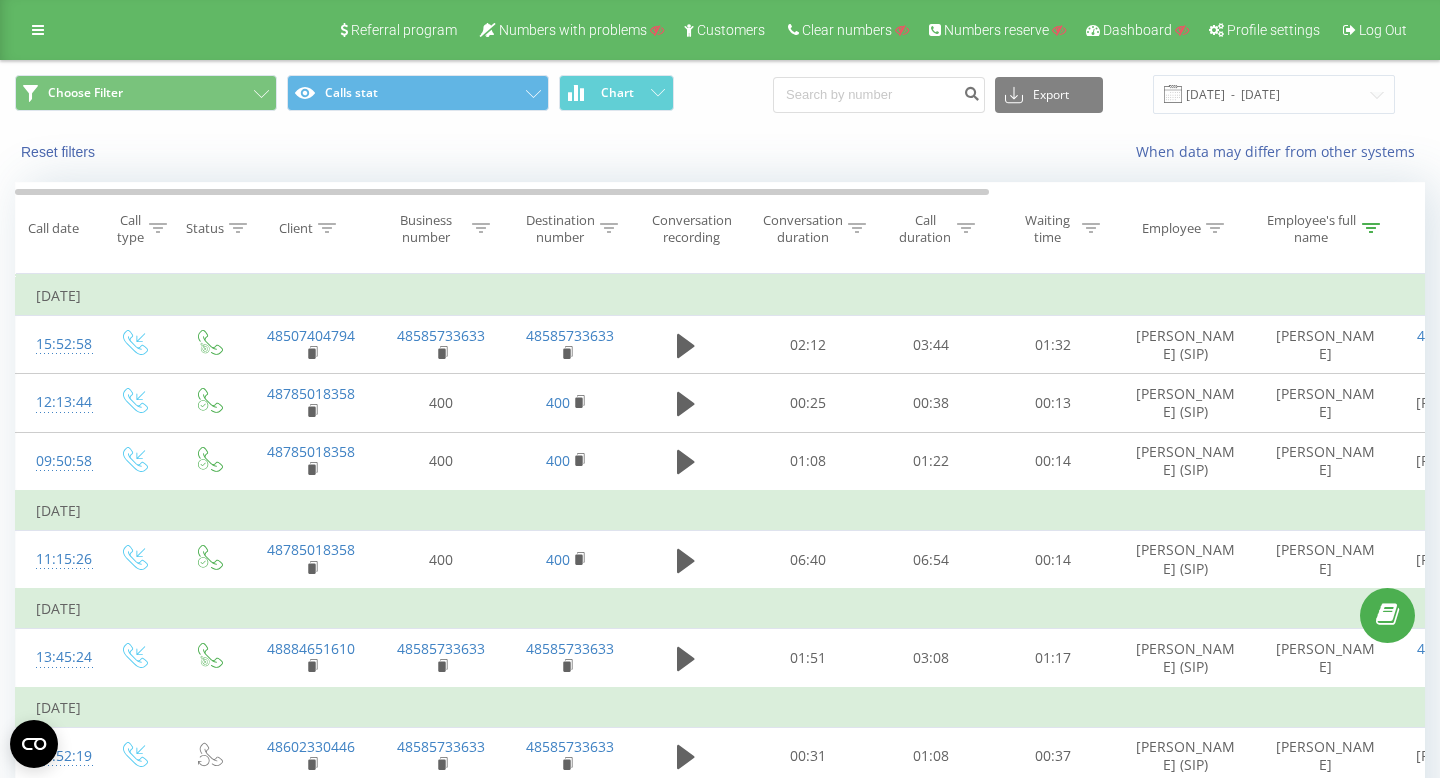 scroll, scrollTop: 0, scrollLeft: 0, axis: both 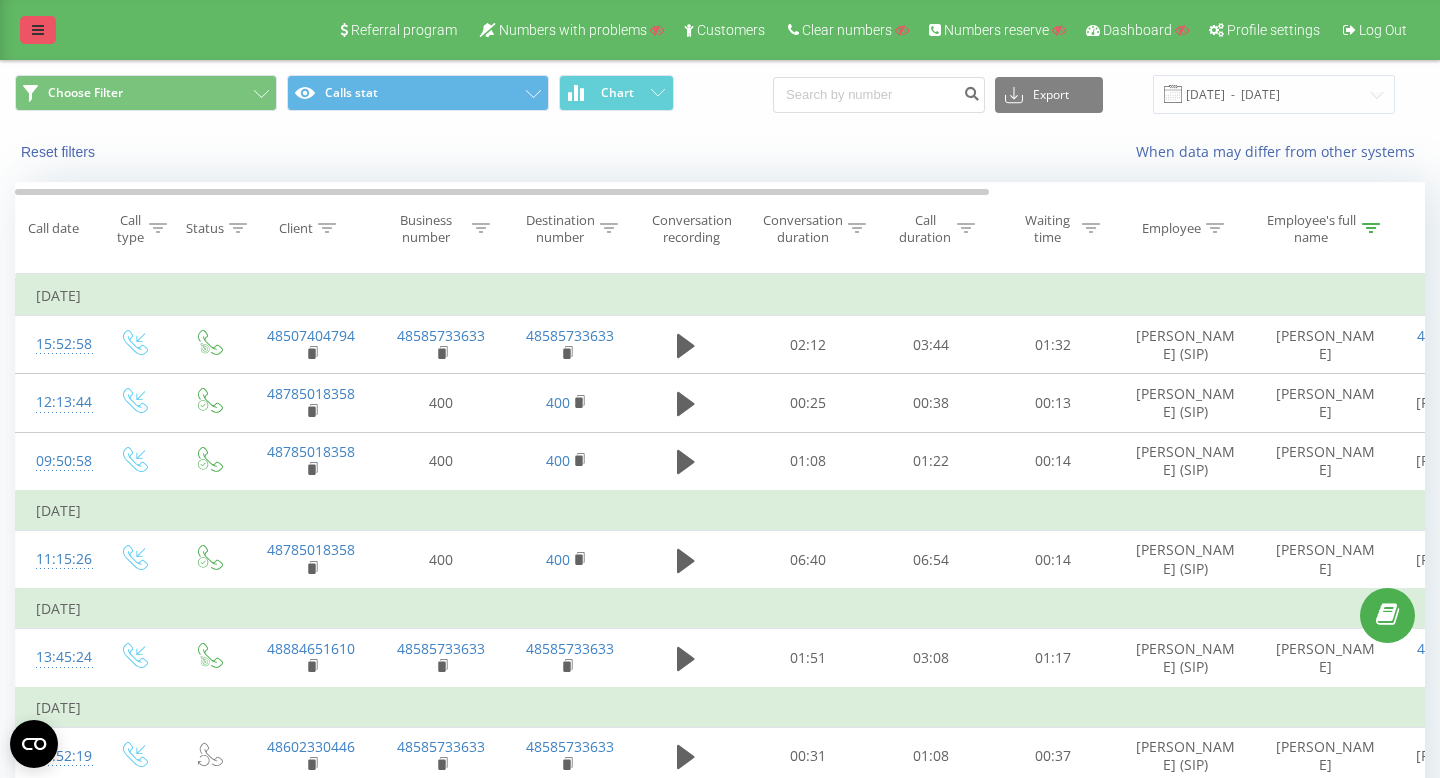 click at bounding box center [38, 30] 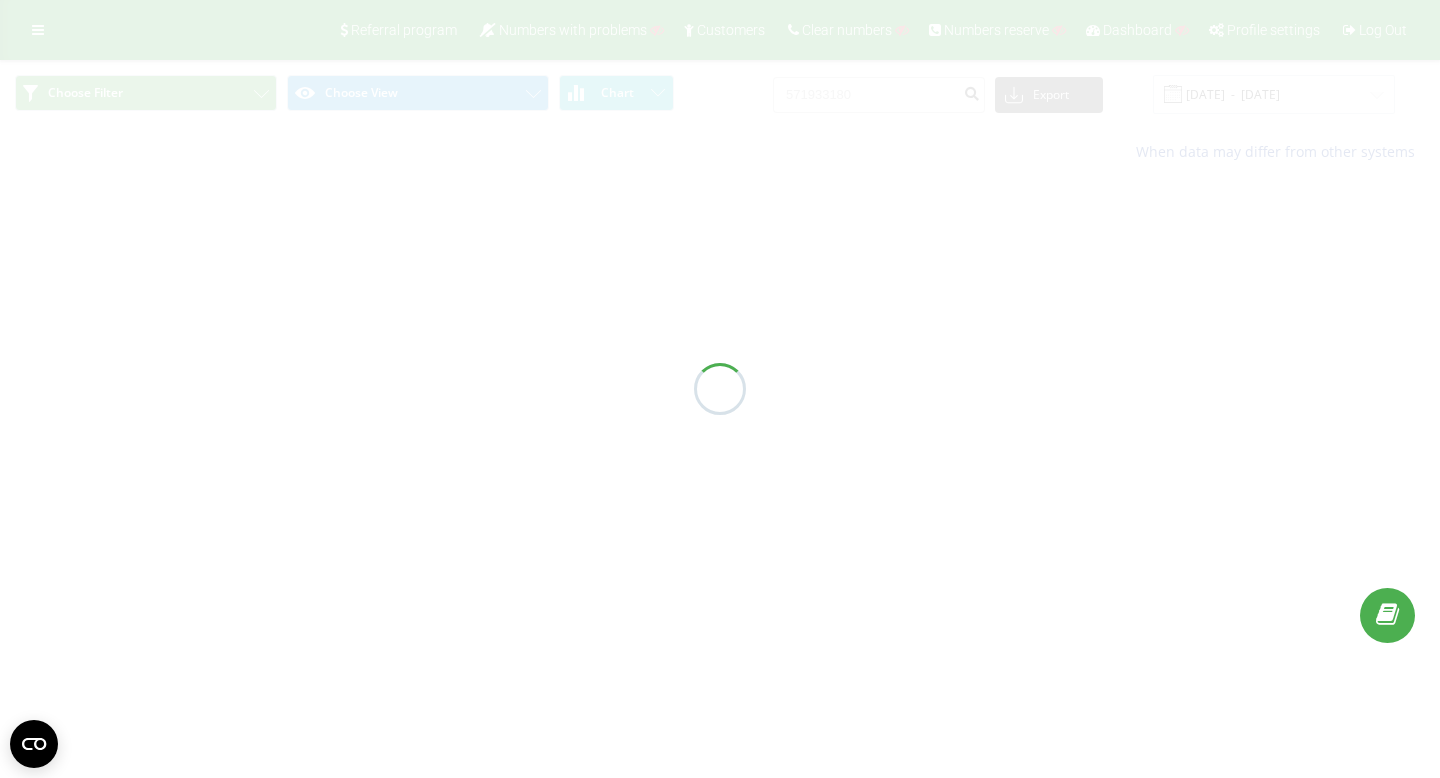 scroll, scrollTop: 0, scrollLeft: 0, axis: both 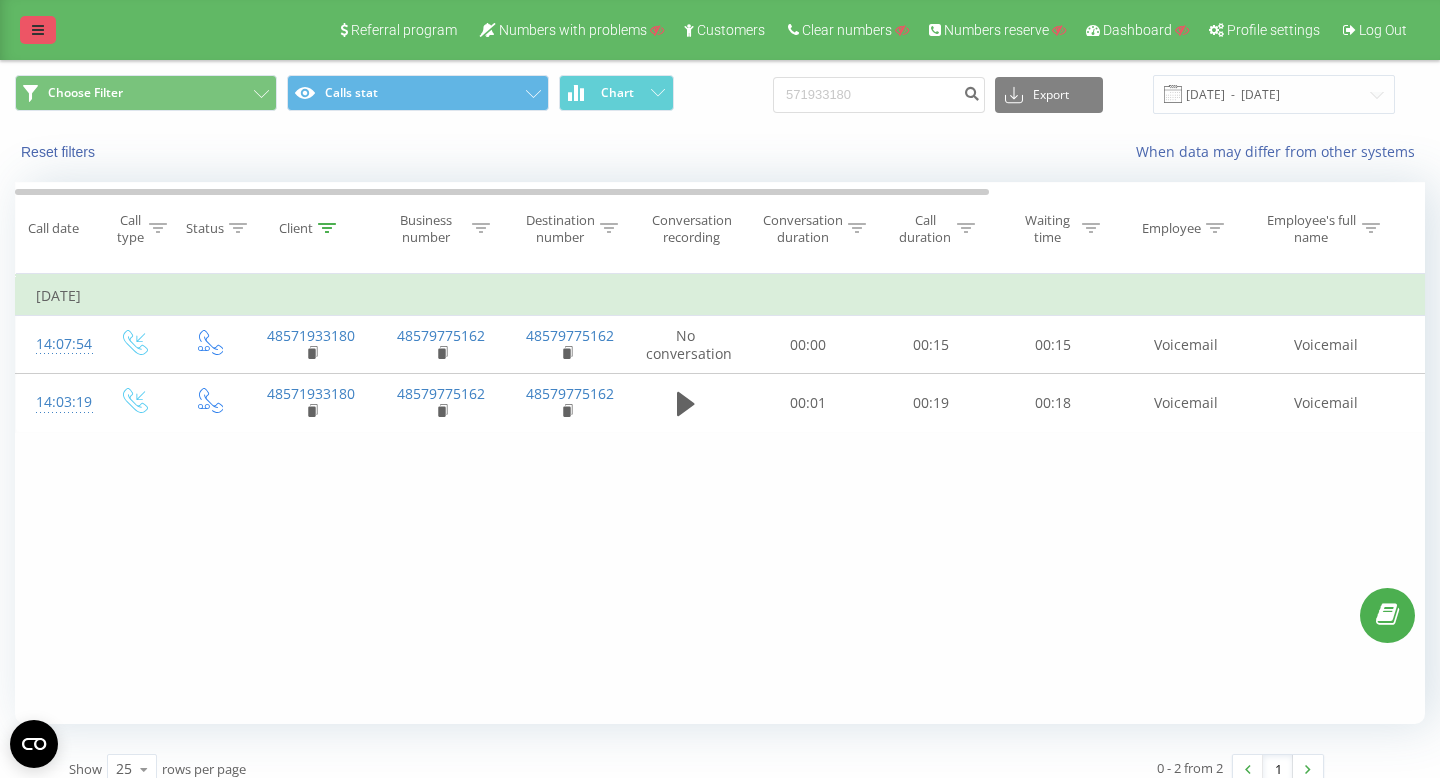 click at bounding box center [38, 30] 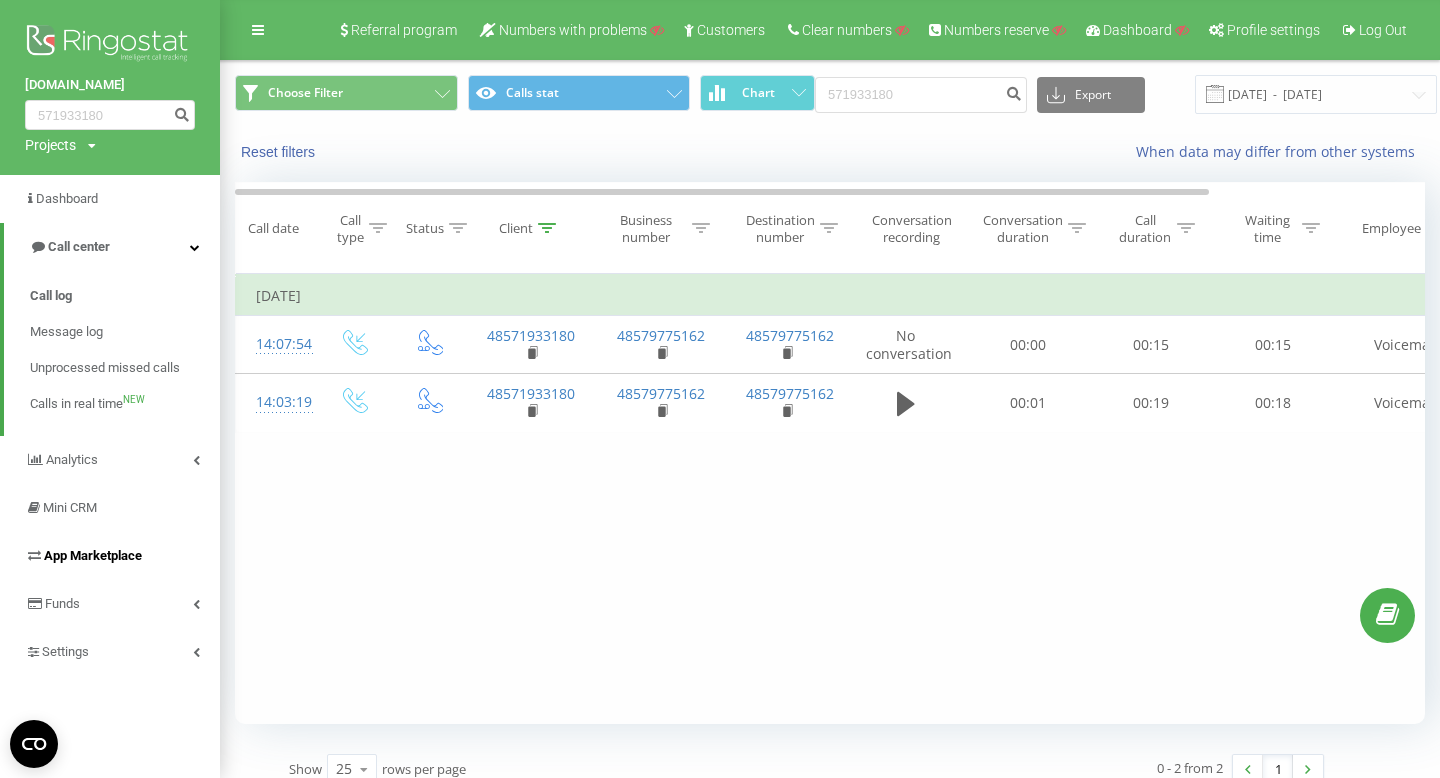 scroll, scrollTop: 21, scrollLeft: 0, axis: vertical 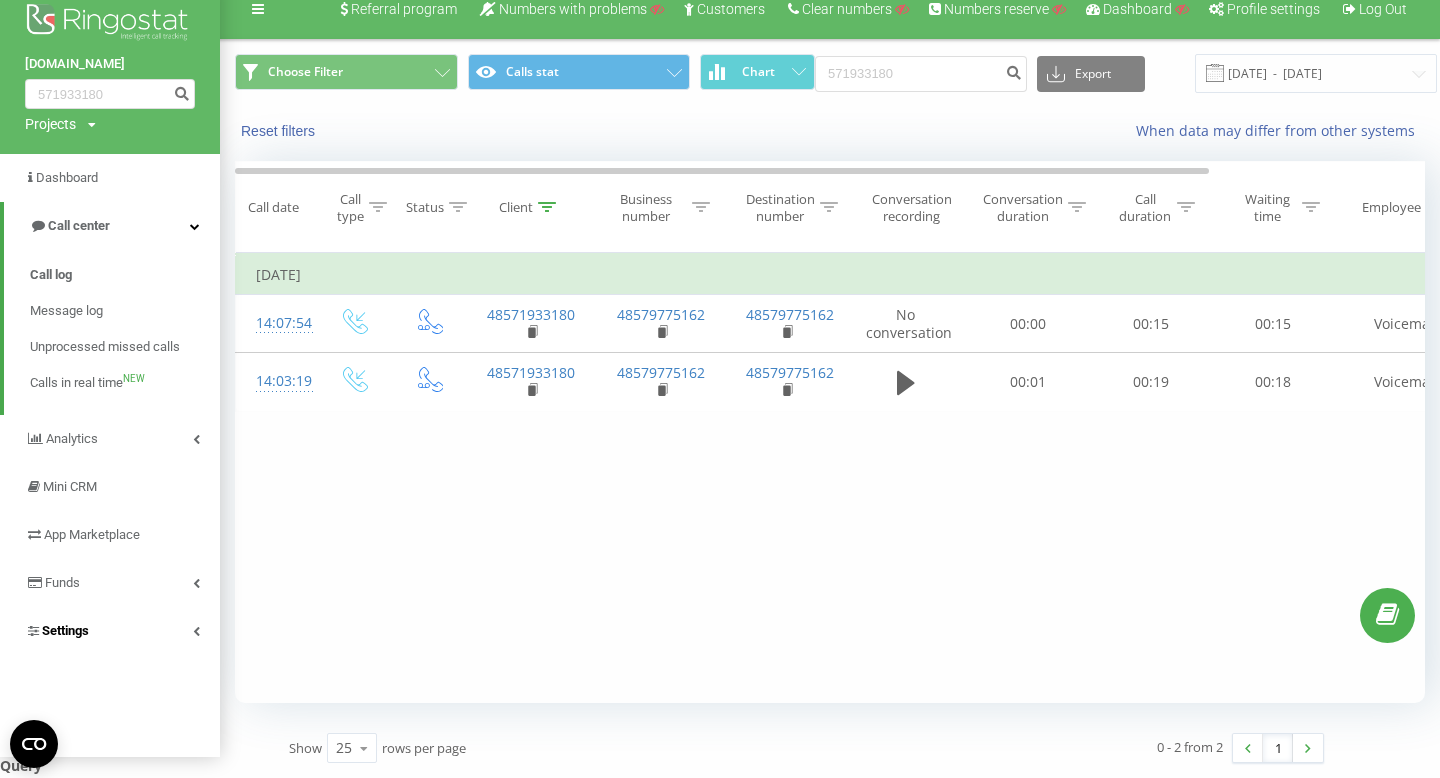 click on "Settings" at bounding box center (110, 631) 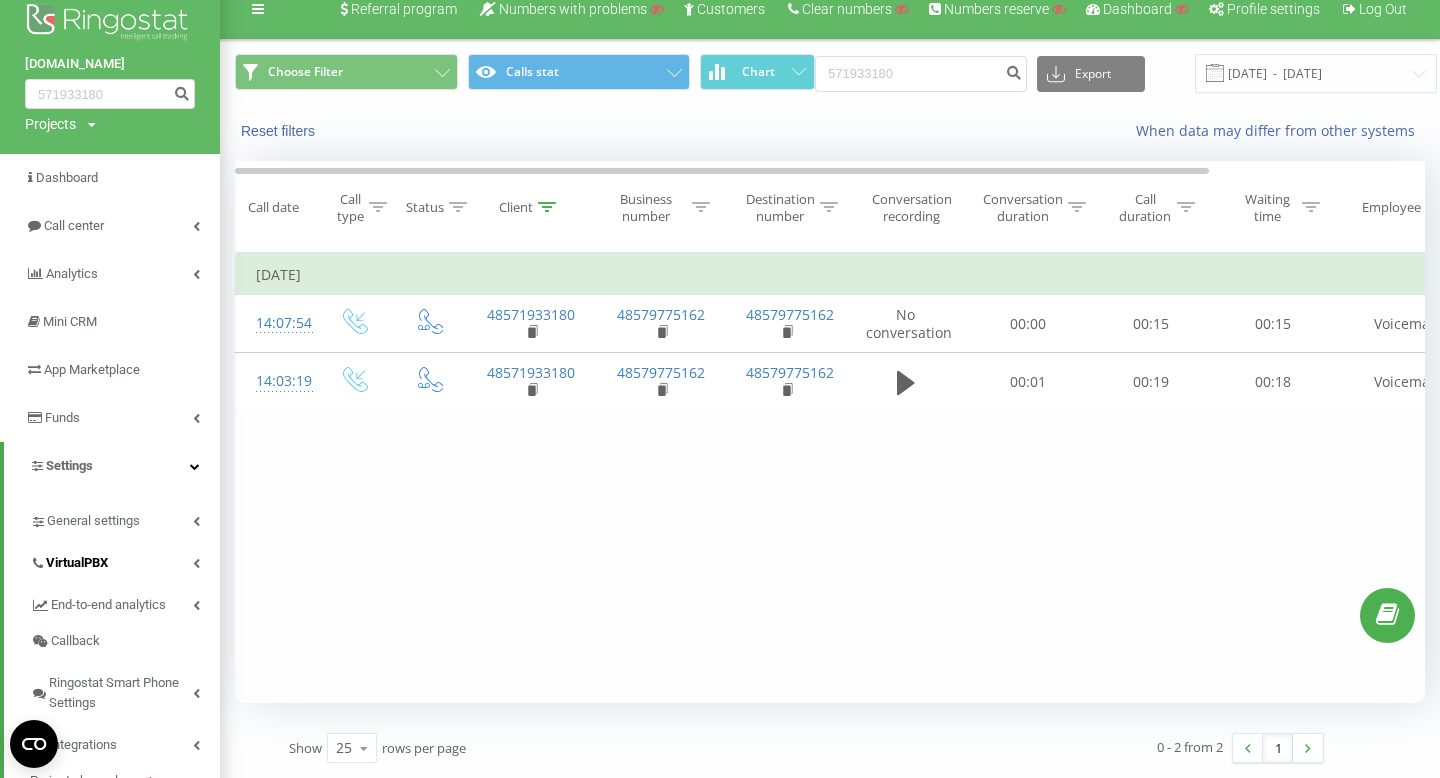 click on "VirtualPBX" at bounding box center (77, 563) 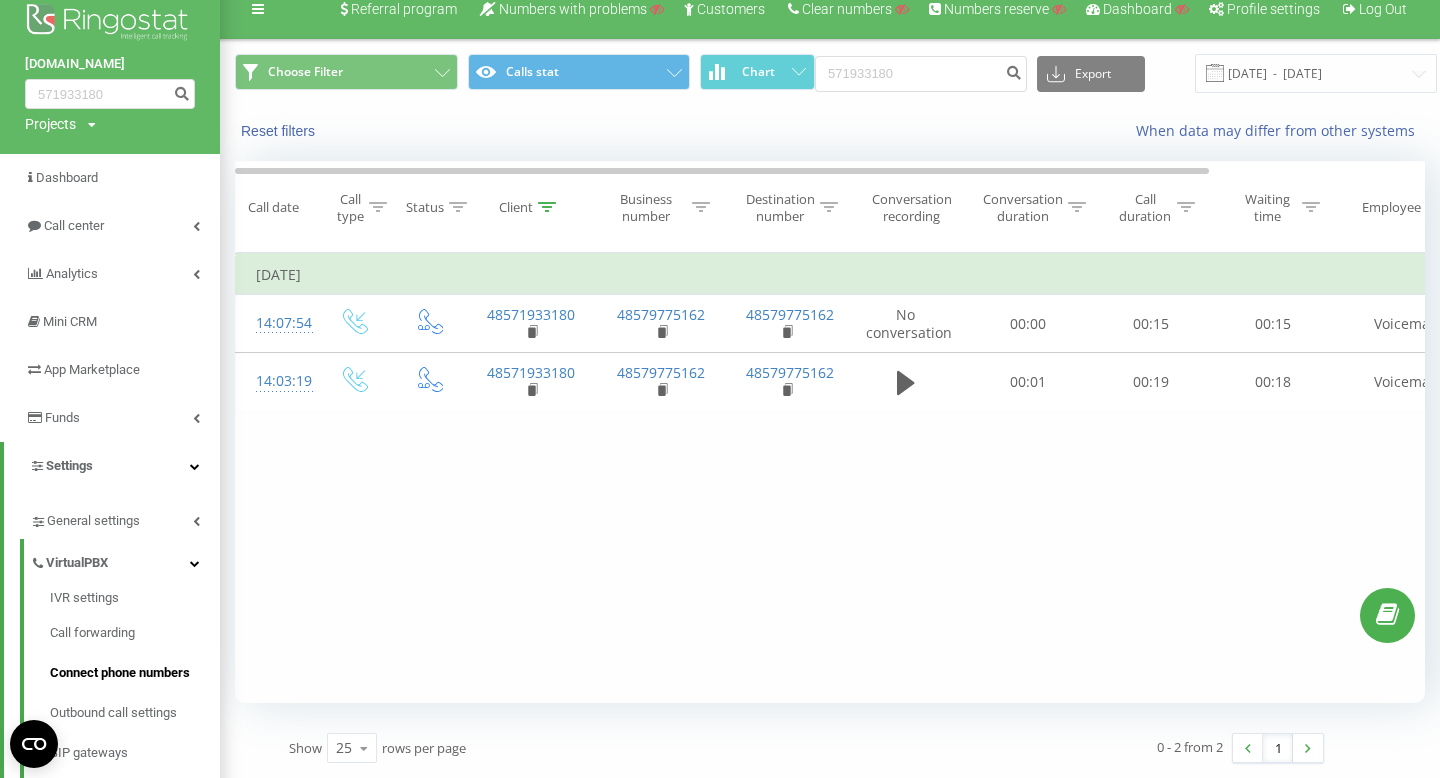 click on "Connect phone numbers" at bounding box center [135, 673] 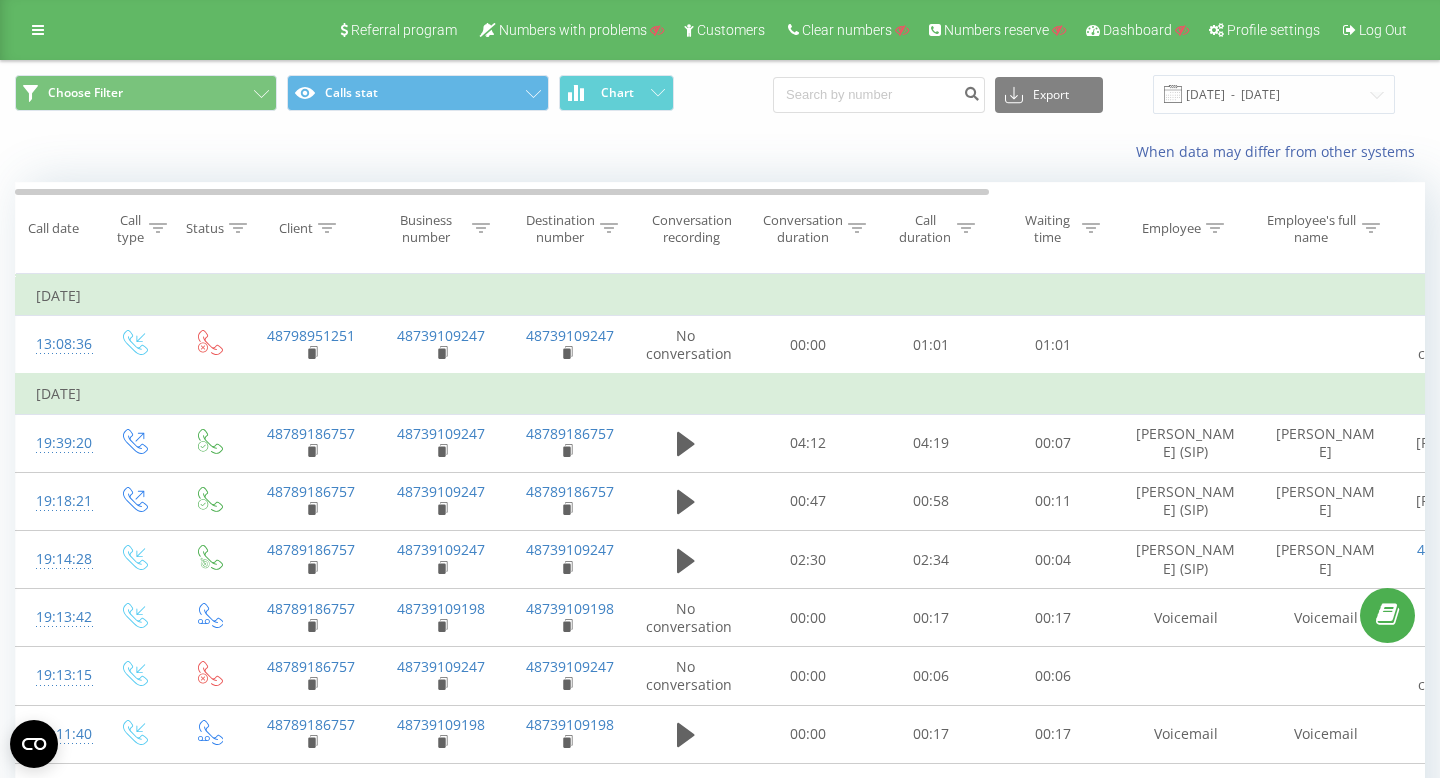 scroll, scrollTop: 0, scrollLeft: 0, axis: both 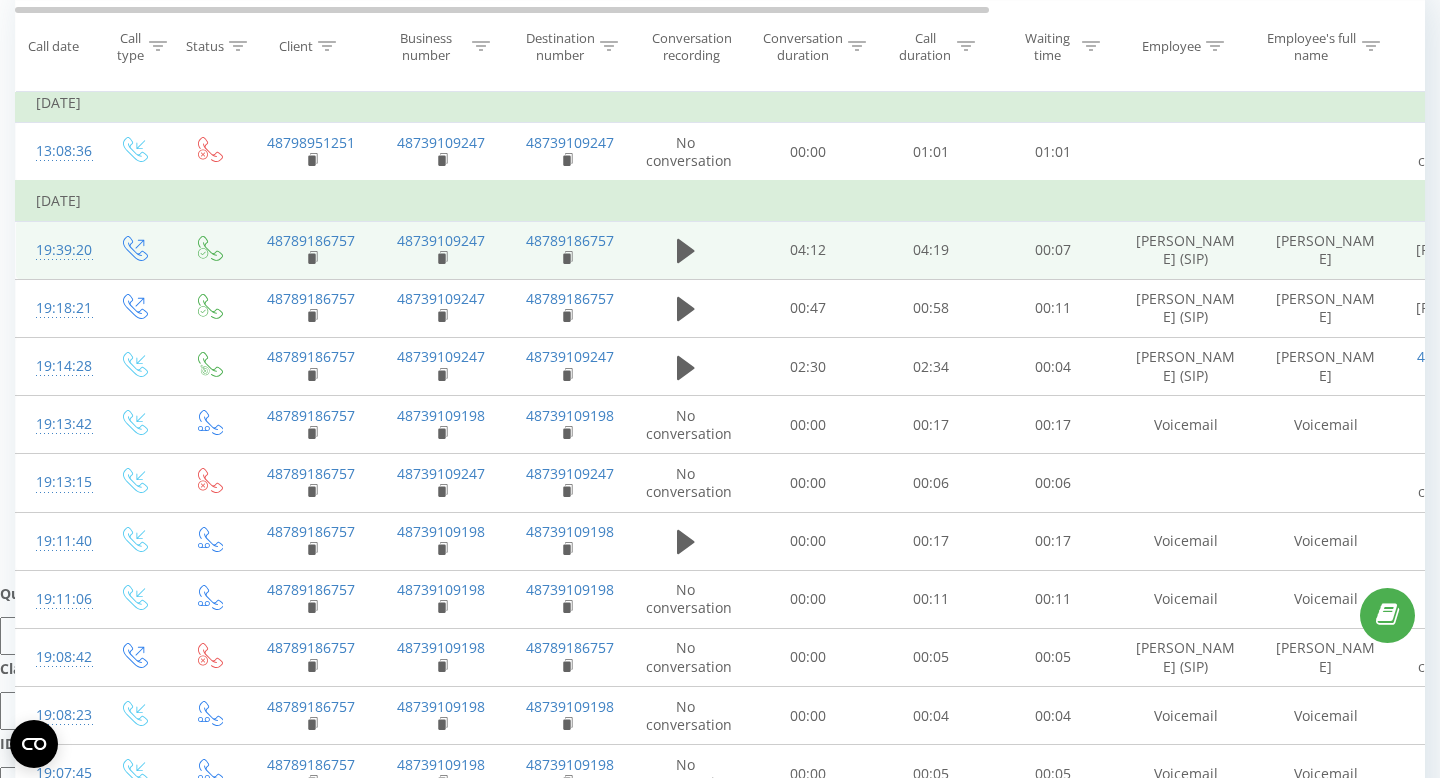click on "19:39:20" at bounding box center (56, 250) 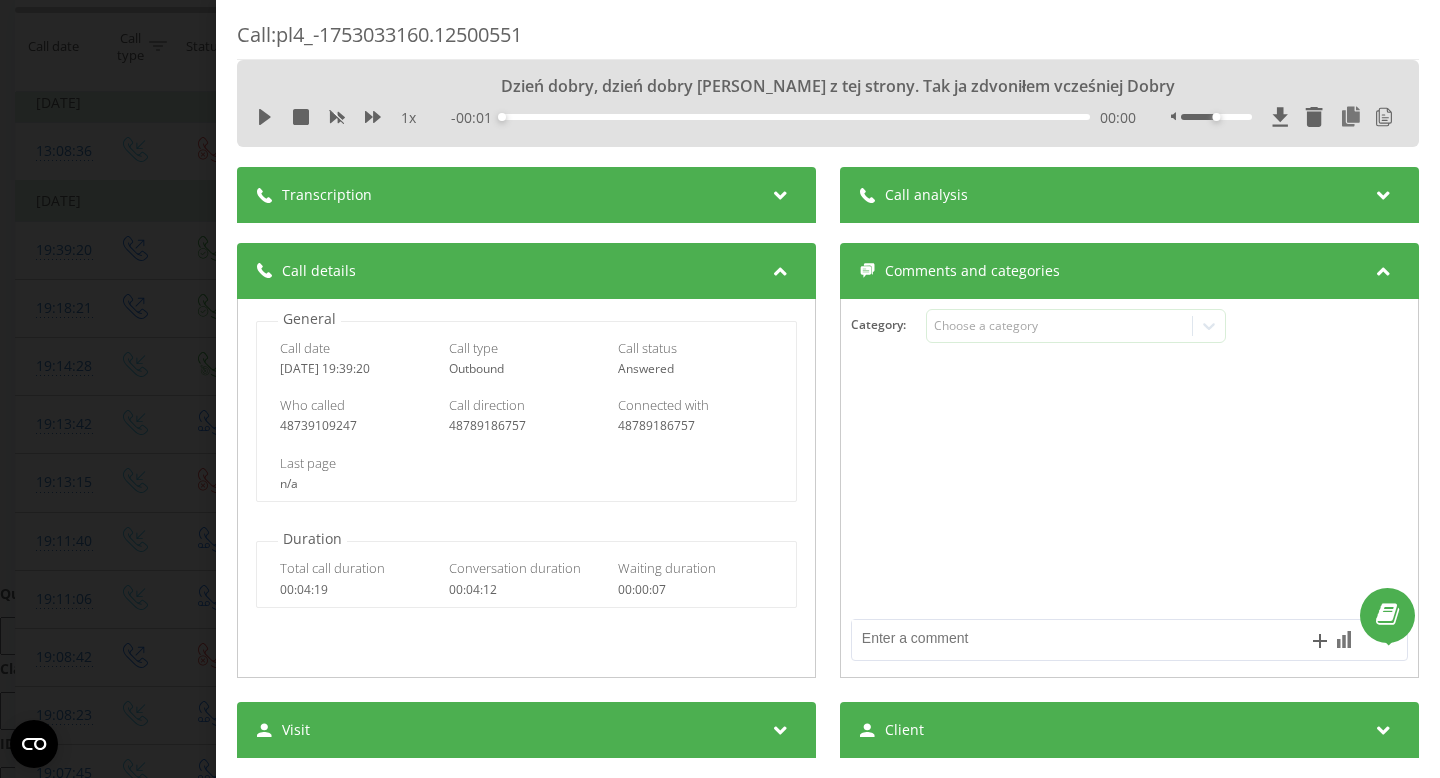 click on "Transcription" at bounding box center (526, 195) 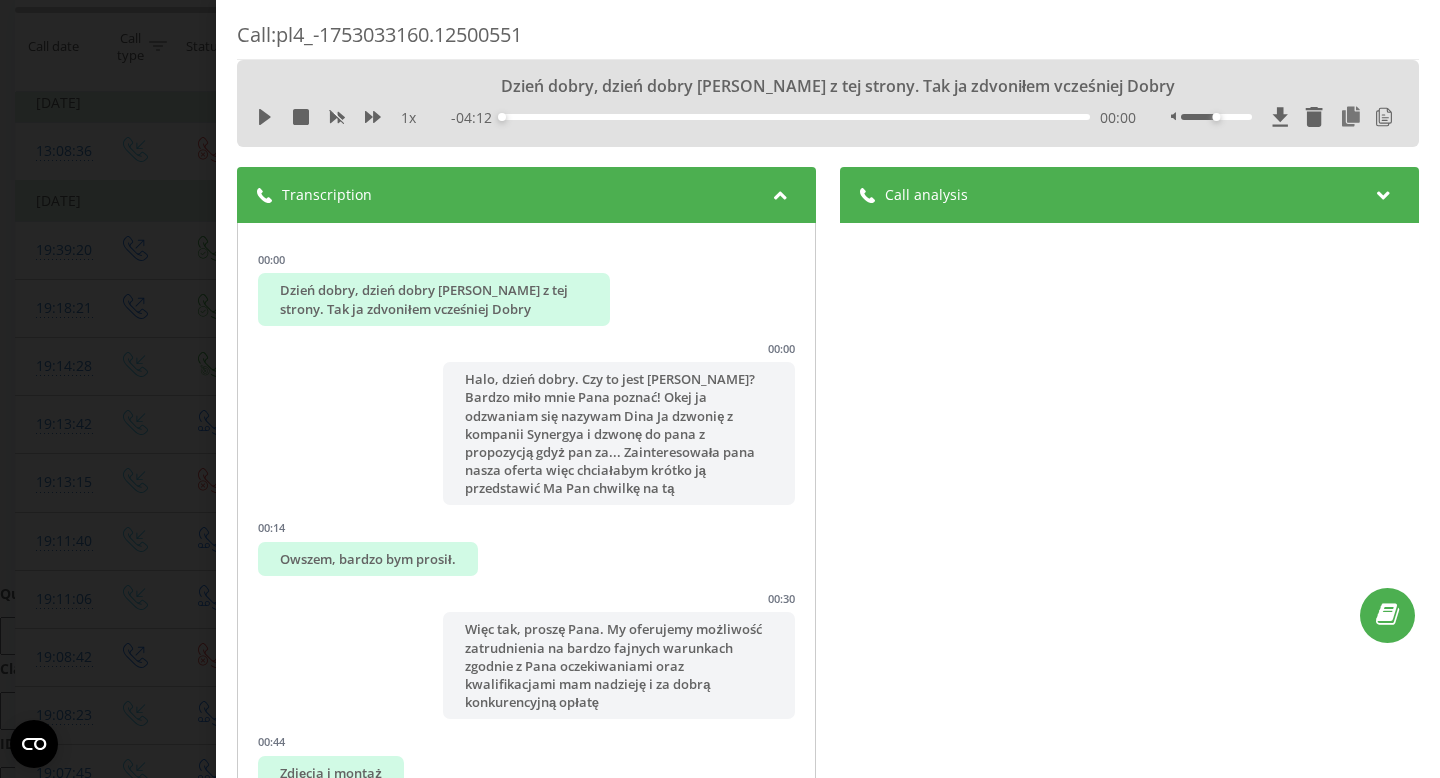 click on "Call analysis" at bounding box center (926, 195) 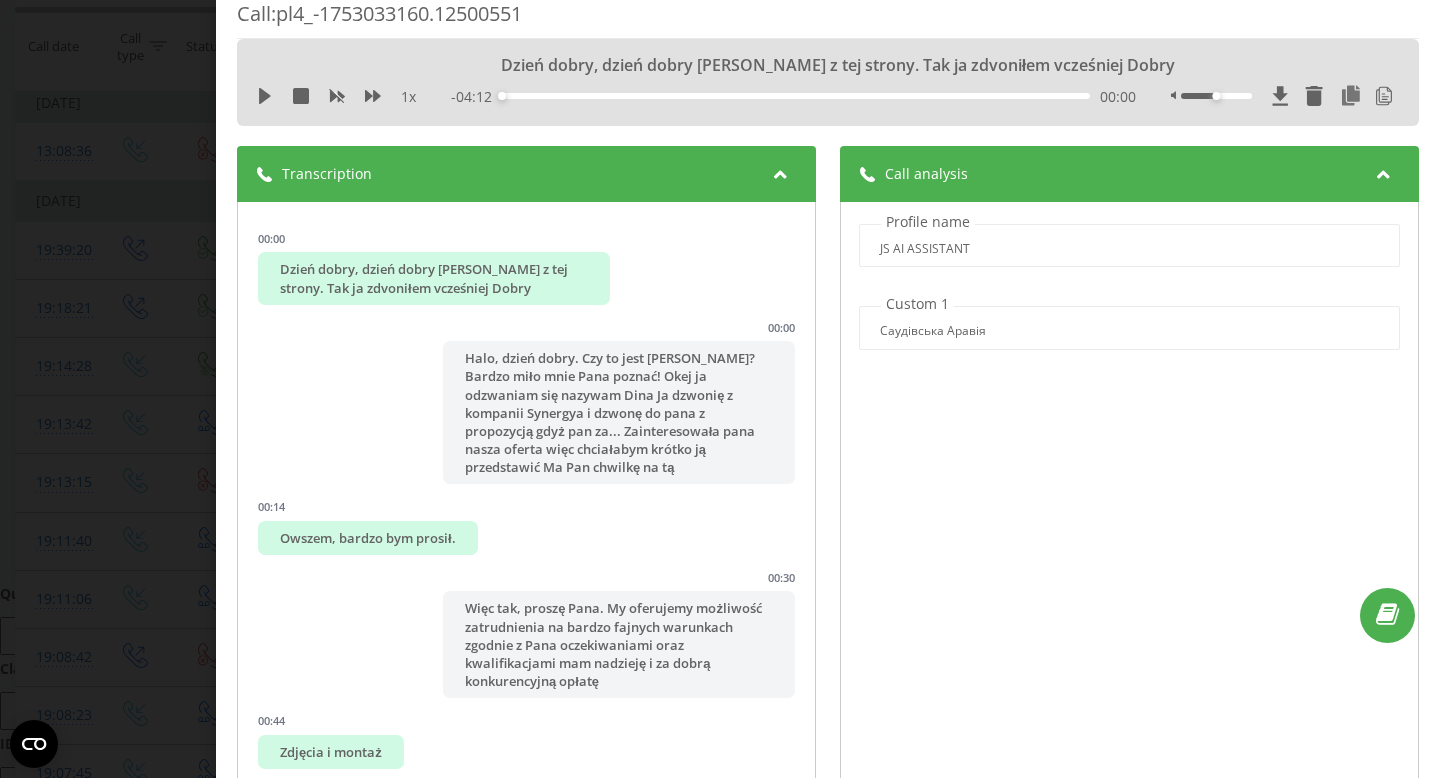 scroll, scrollTop: 0, scrollLeft: 0, axis: both 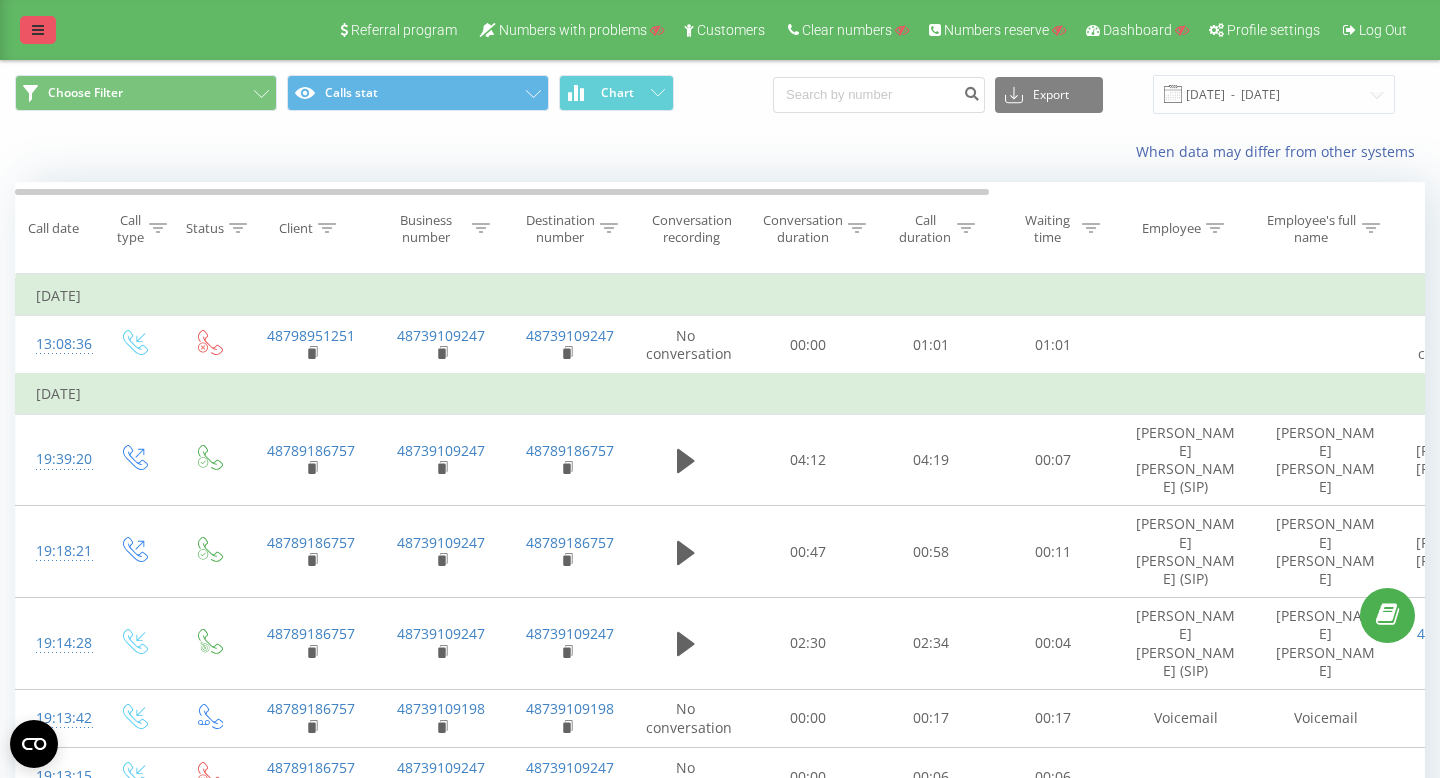 click at bounding box center [38, 30] 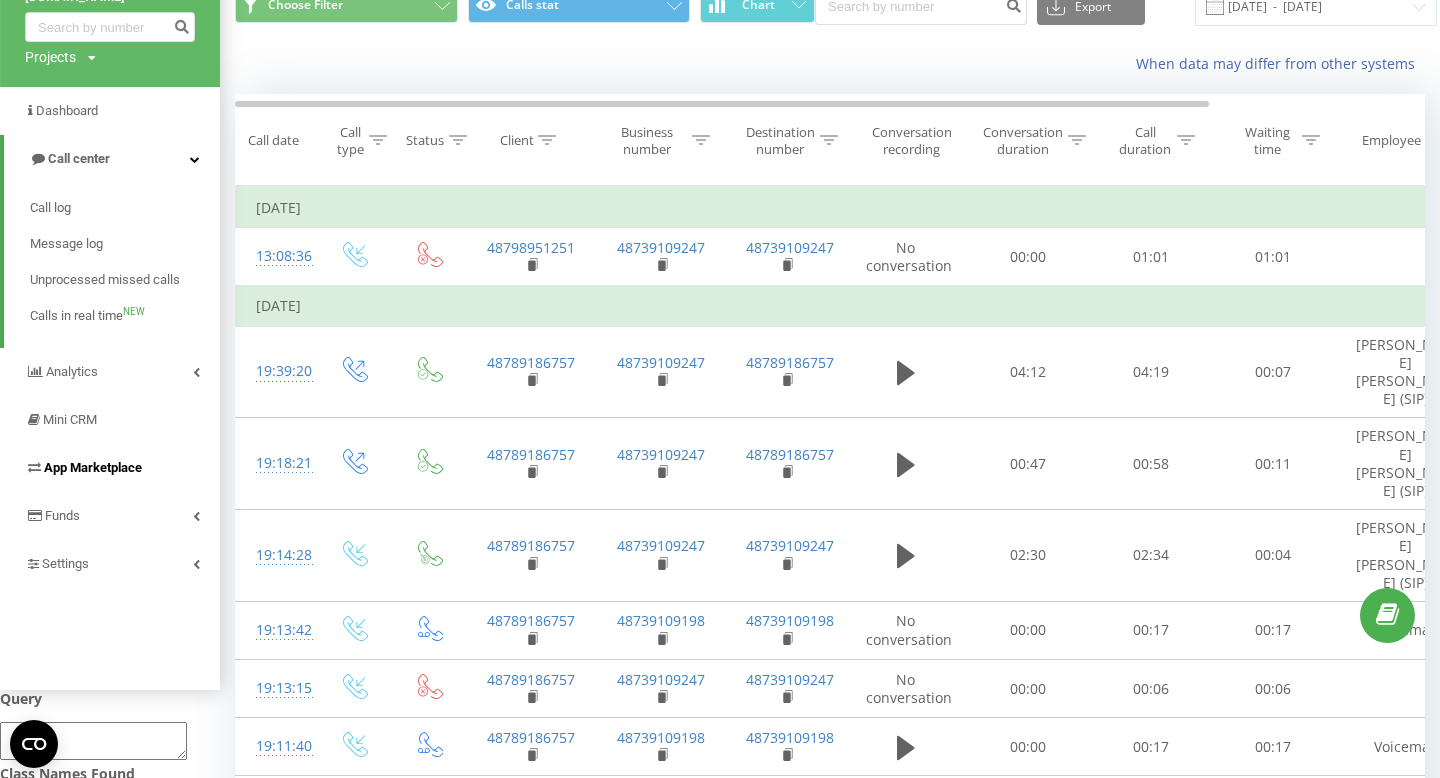 scroll, scrollTop: 93, scrollLeft: 0, axis: vertical 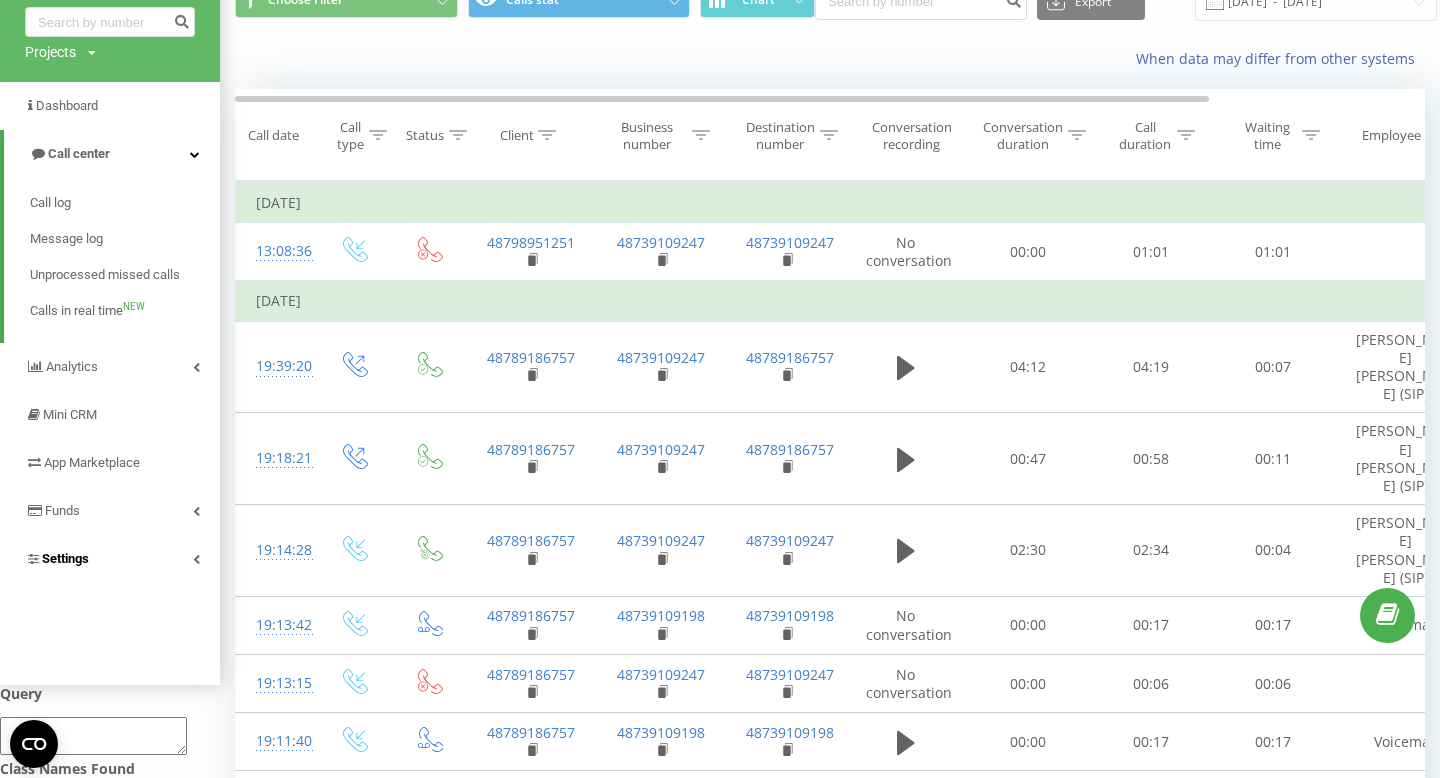 click on "Settings" at bounding box center (110, 559) 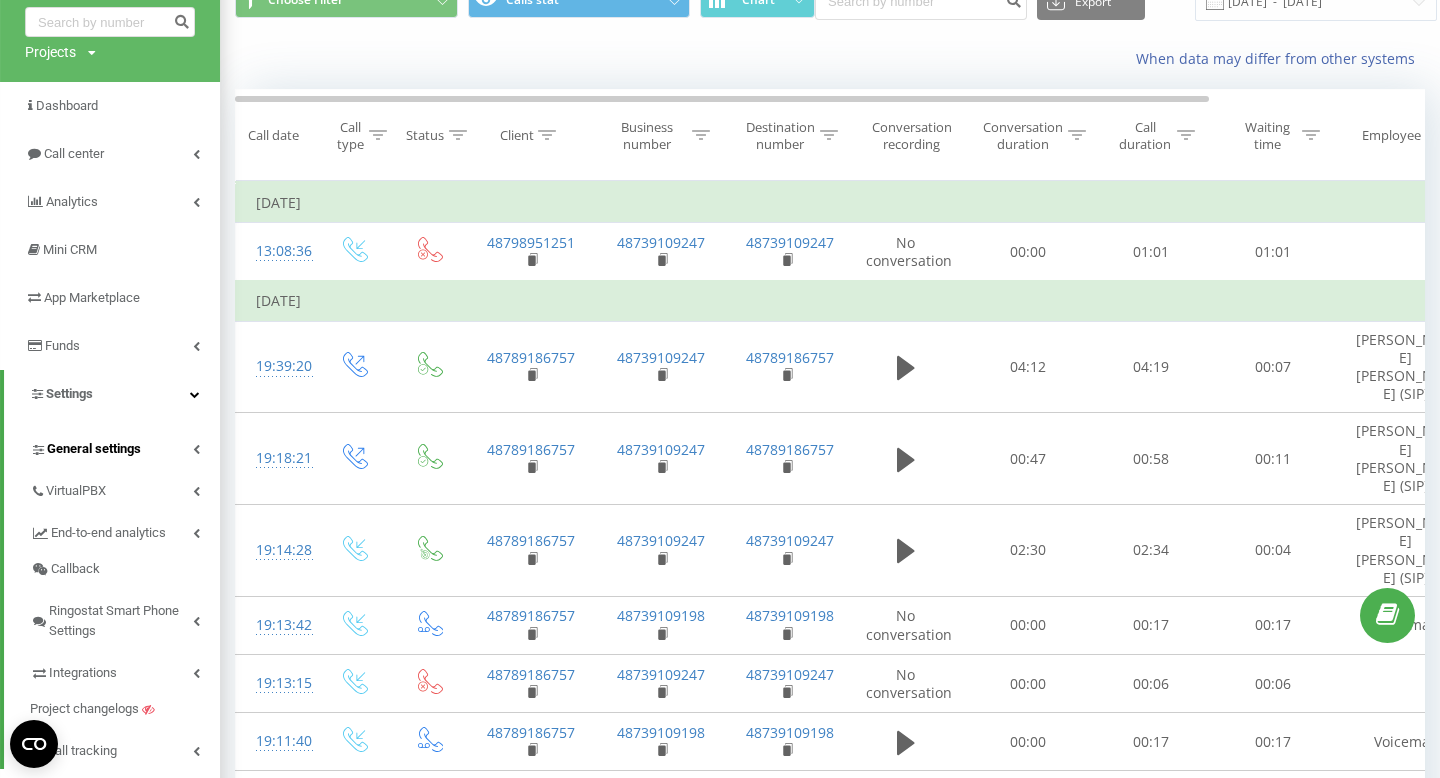 click on "General settings" at bounding box center (125, 446) 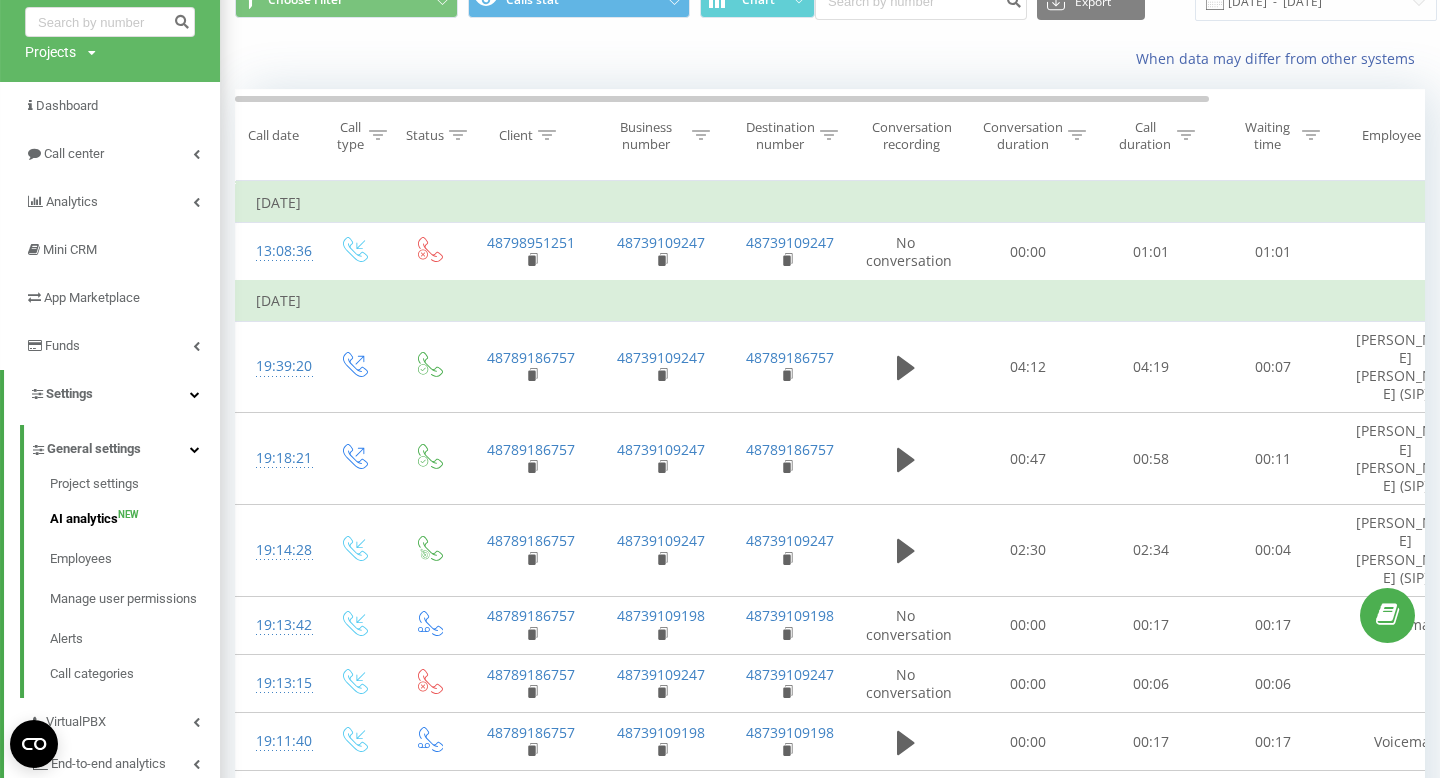 click on "AI analytics NEW" at bounding box center (135, 519) 